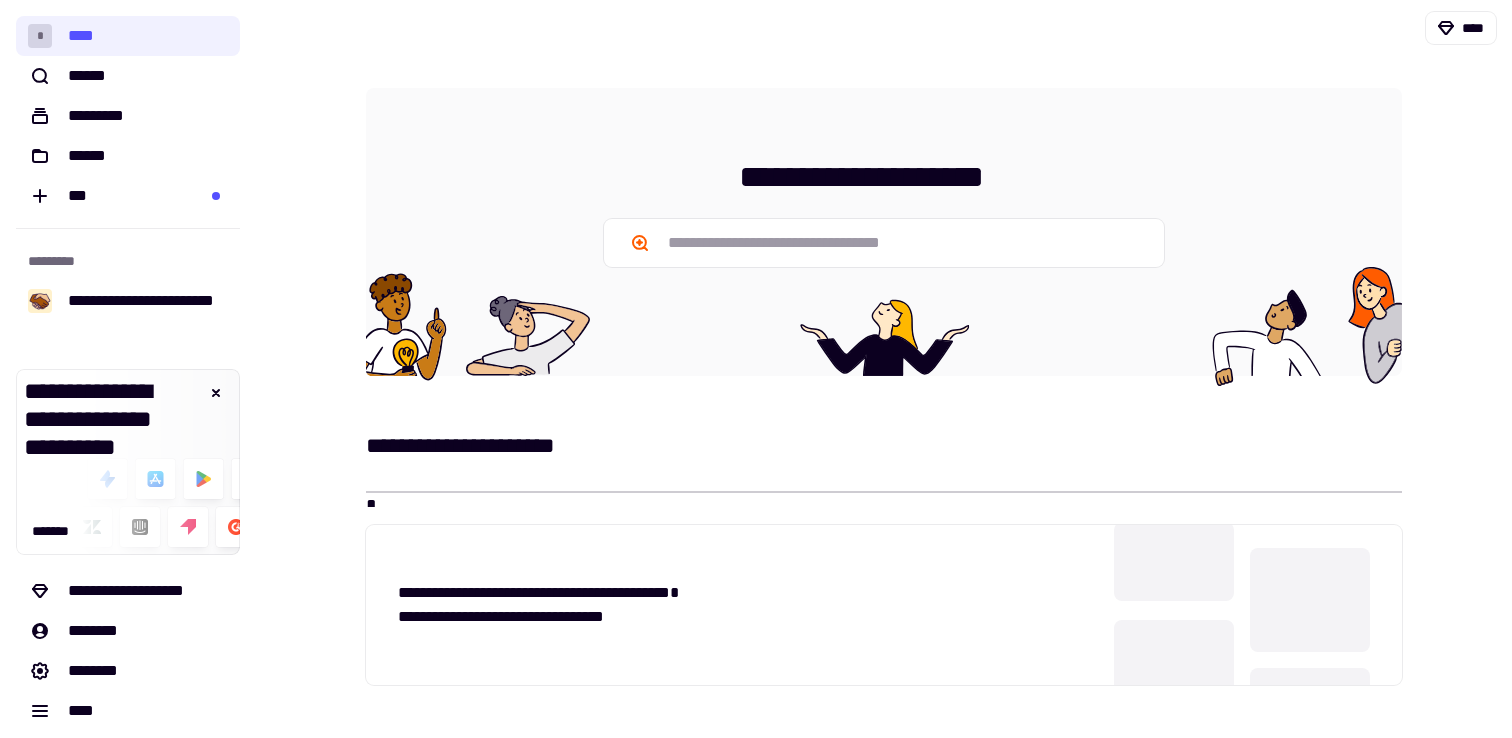 scroll, scrollTop: 0, scrollLeft: 0, axis: both 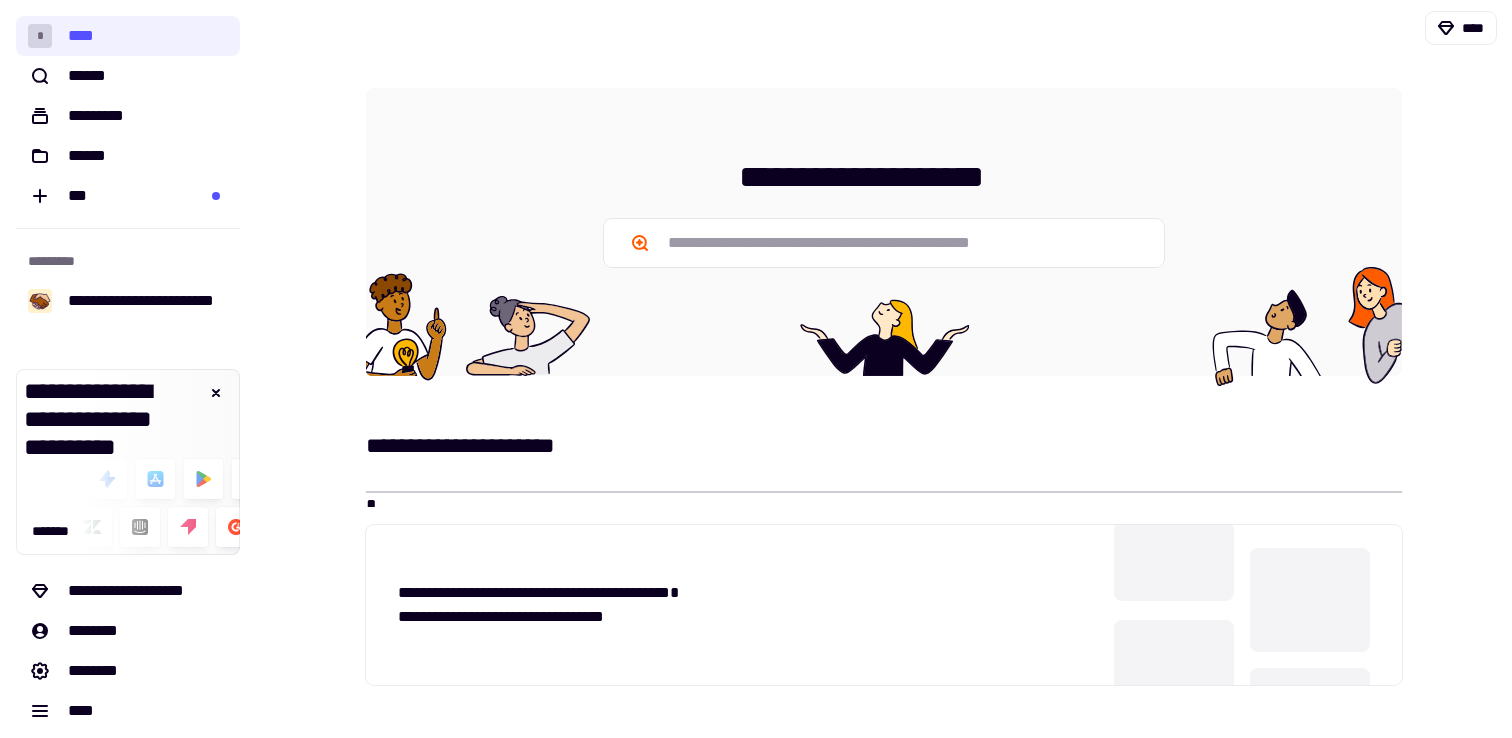 click on "**********" at bounding box center [872, 742] 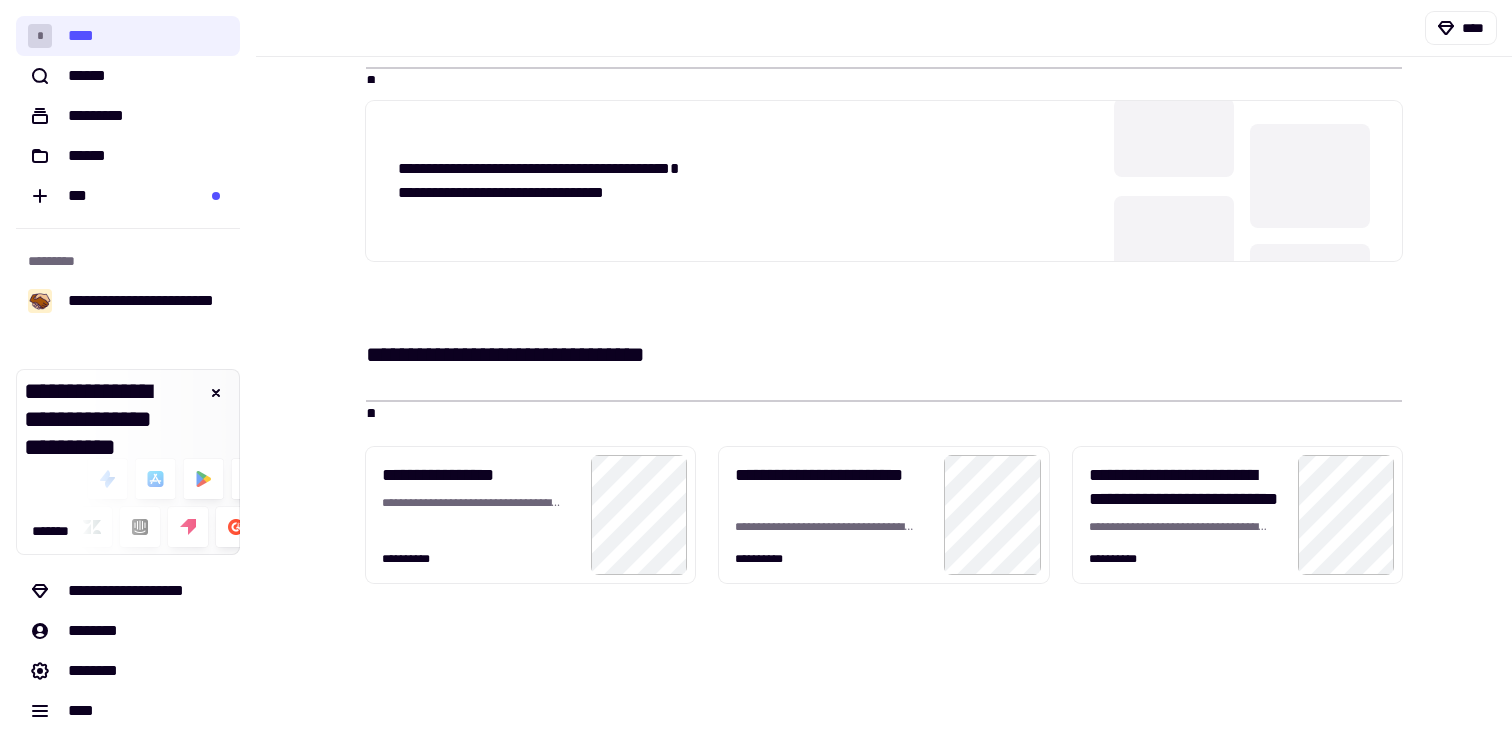 scroll, scrollTop: 0, scrollLeft: 0, axis: both 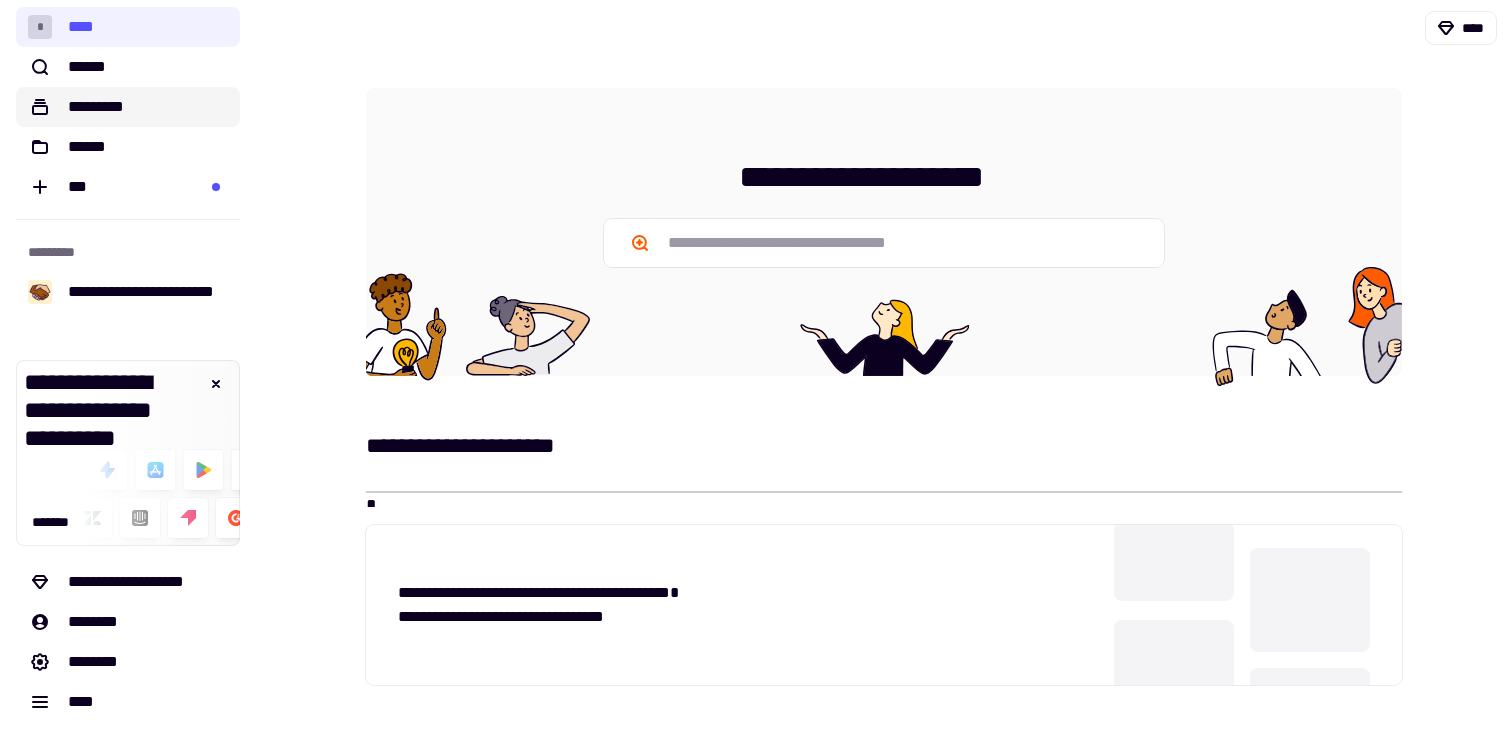 click on "*********" 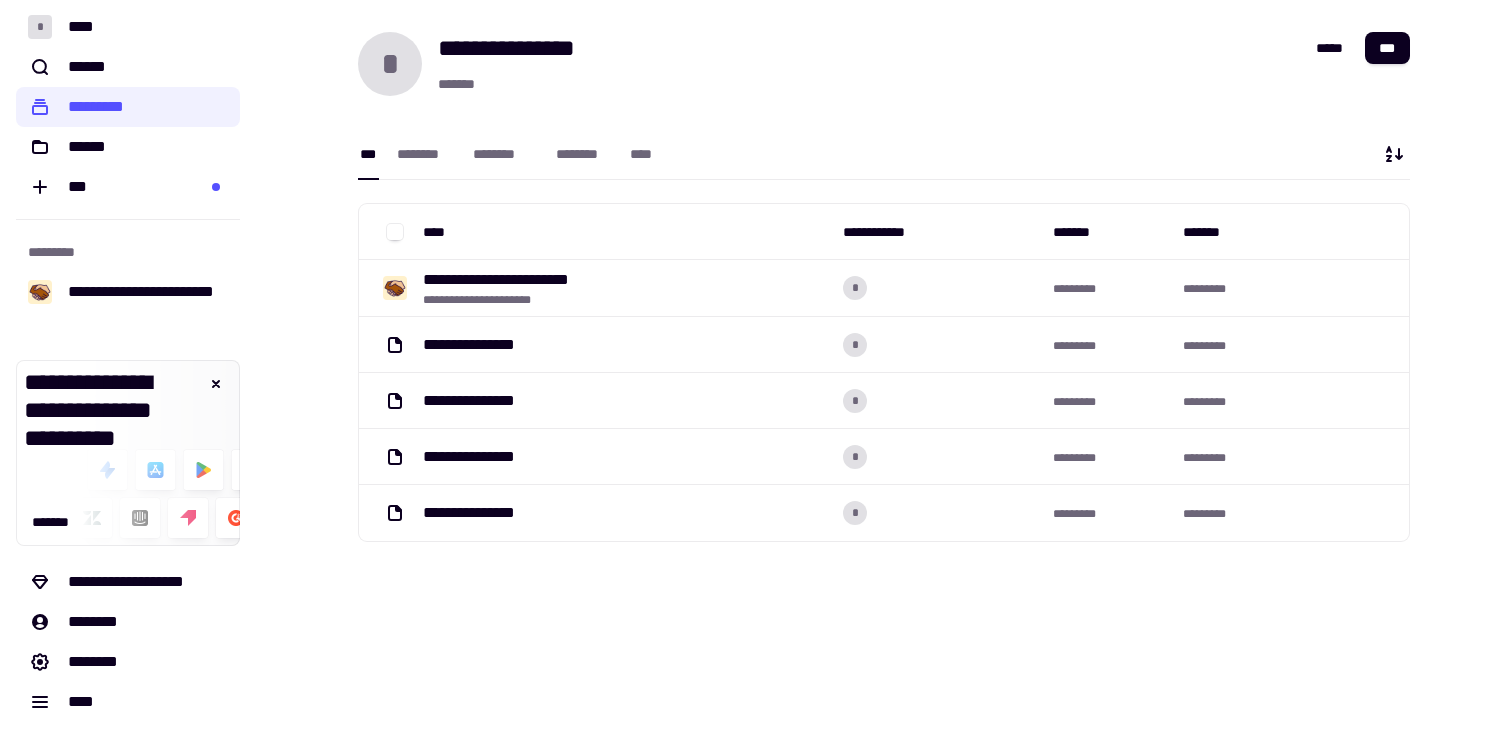 click on "**********" at bounding box center (884, 369) 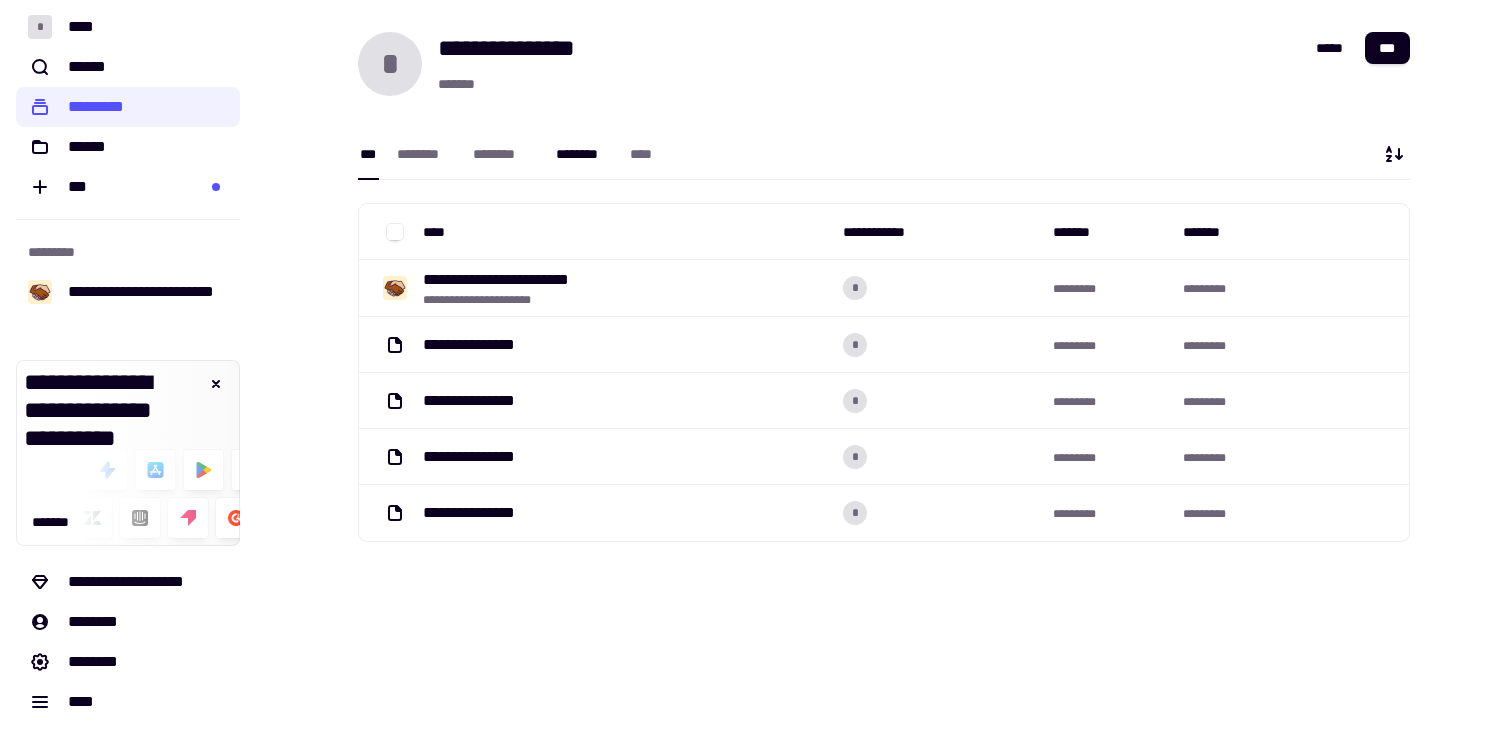click on "********" at bounding box center [583, 154] 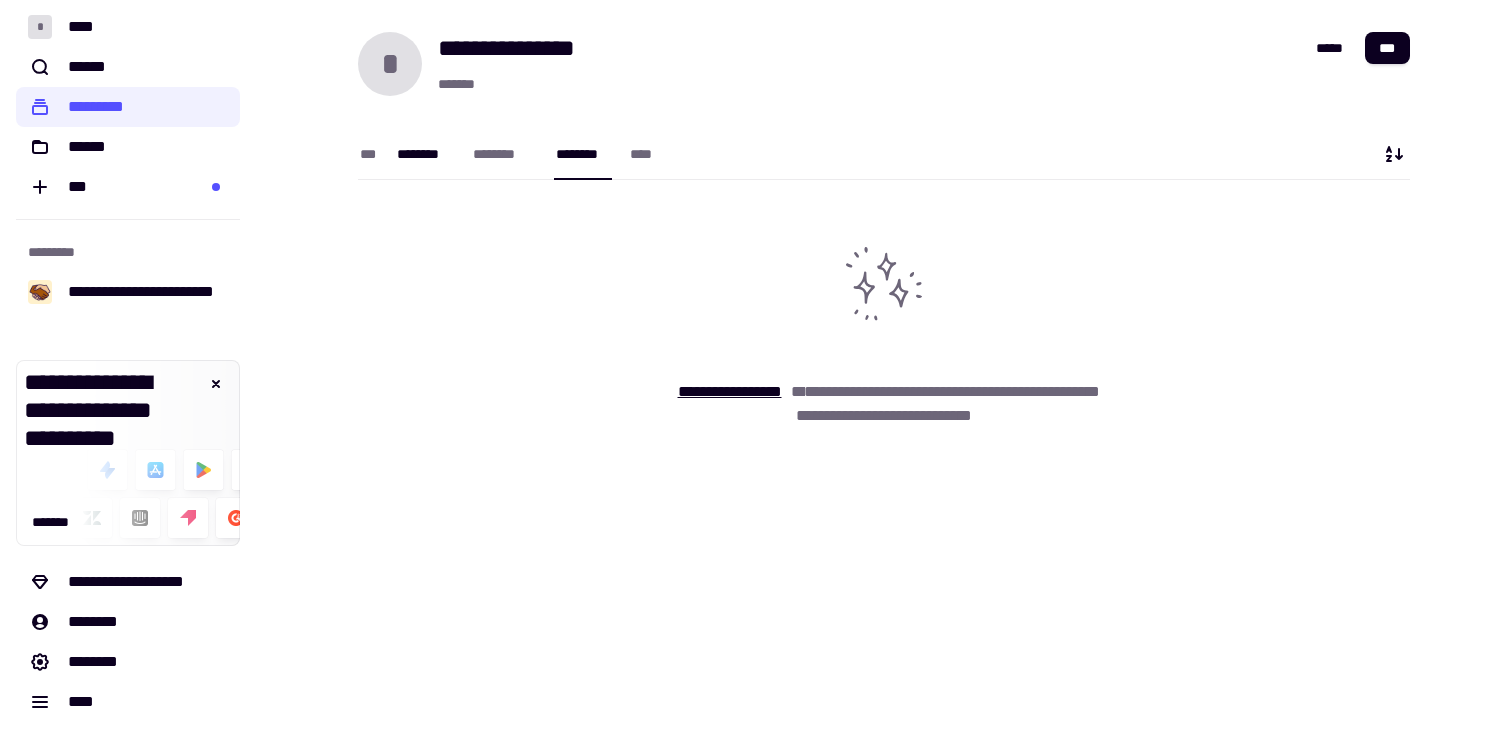 click on "********" at bounding box center (425, 154) 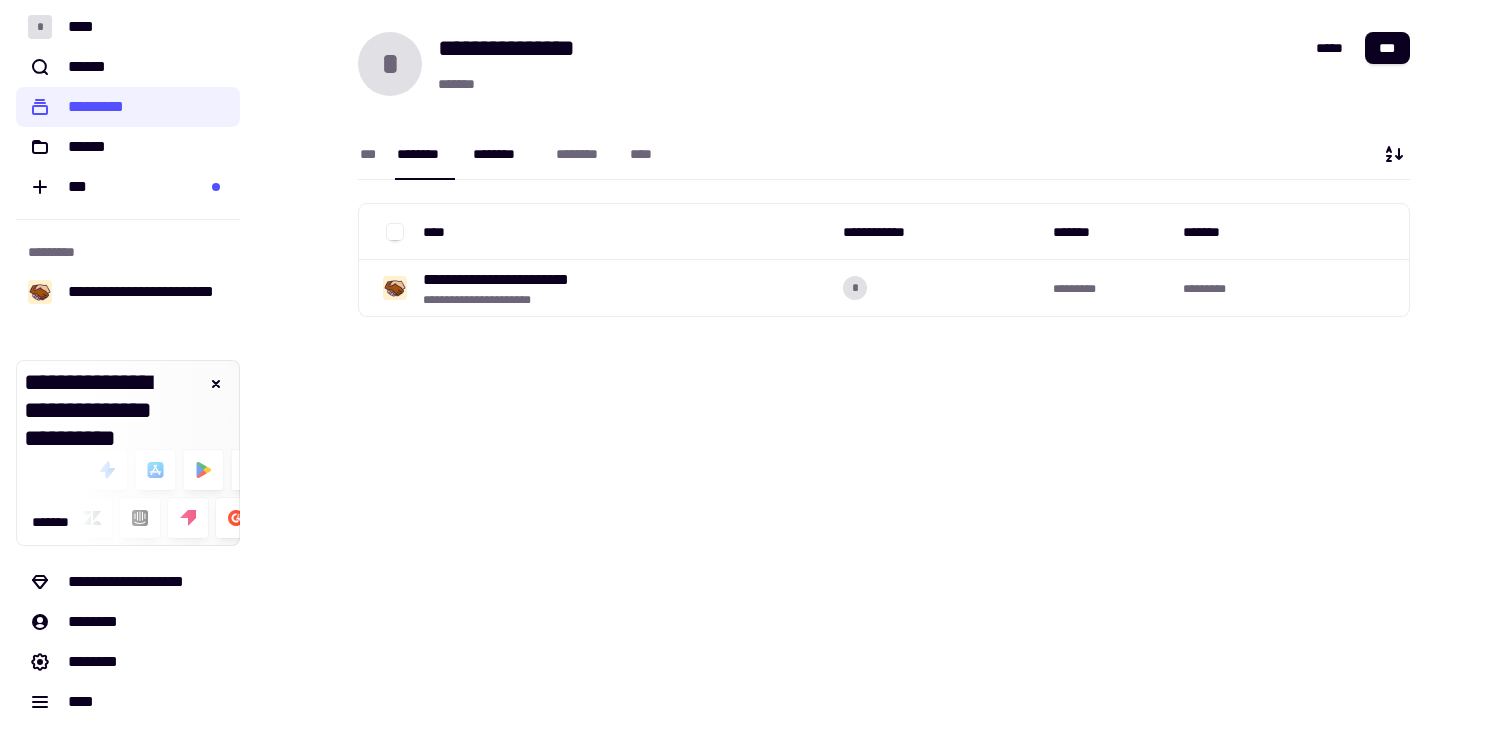 click on "********" at bounding box center (504, 154) 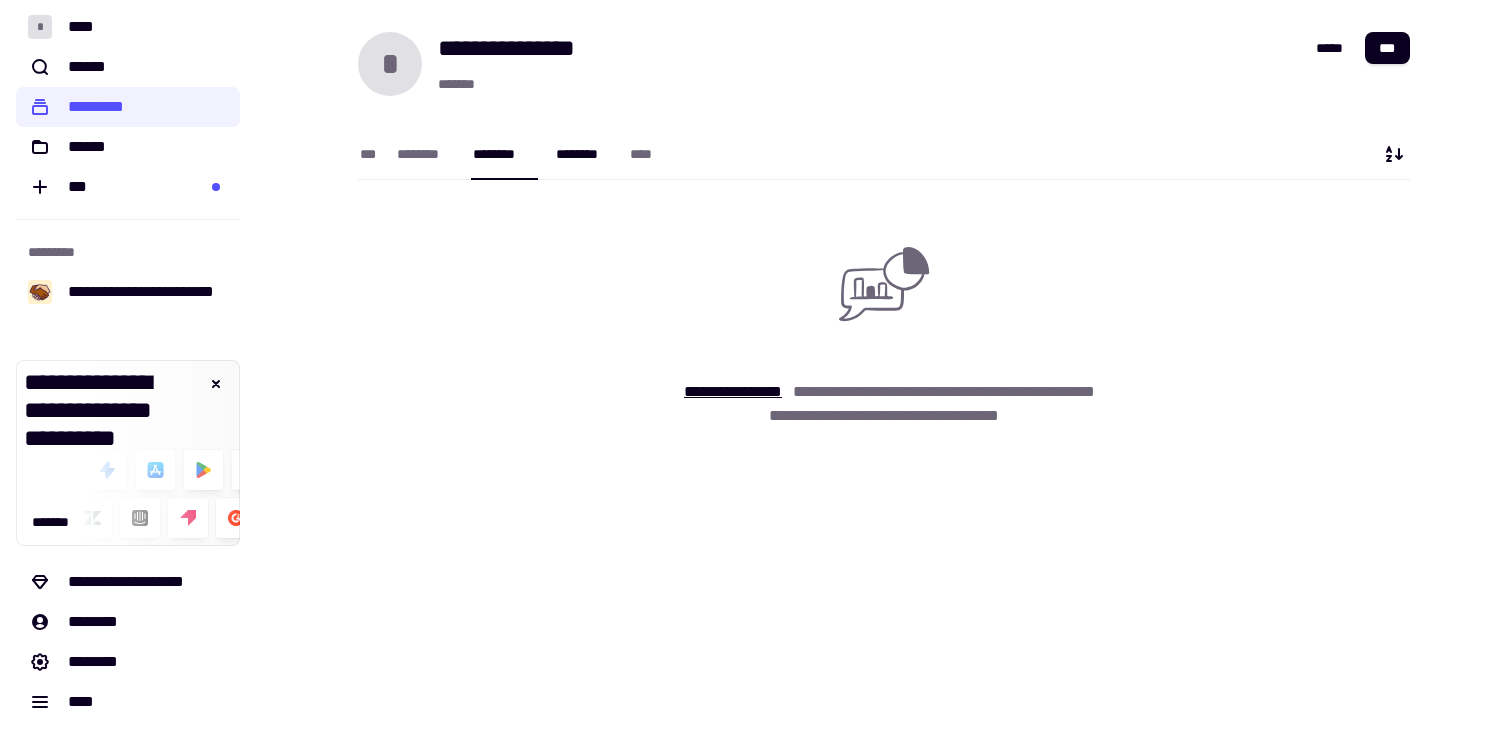 click on "********" at bounding box center (583, 154) 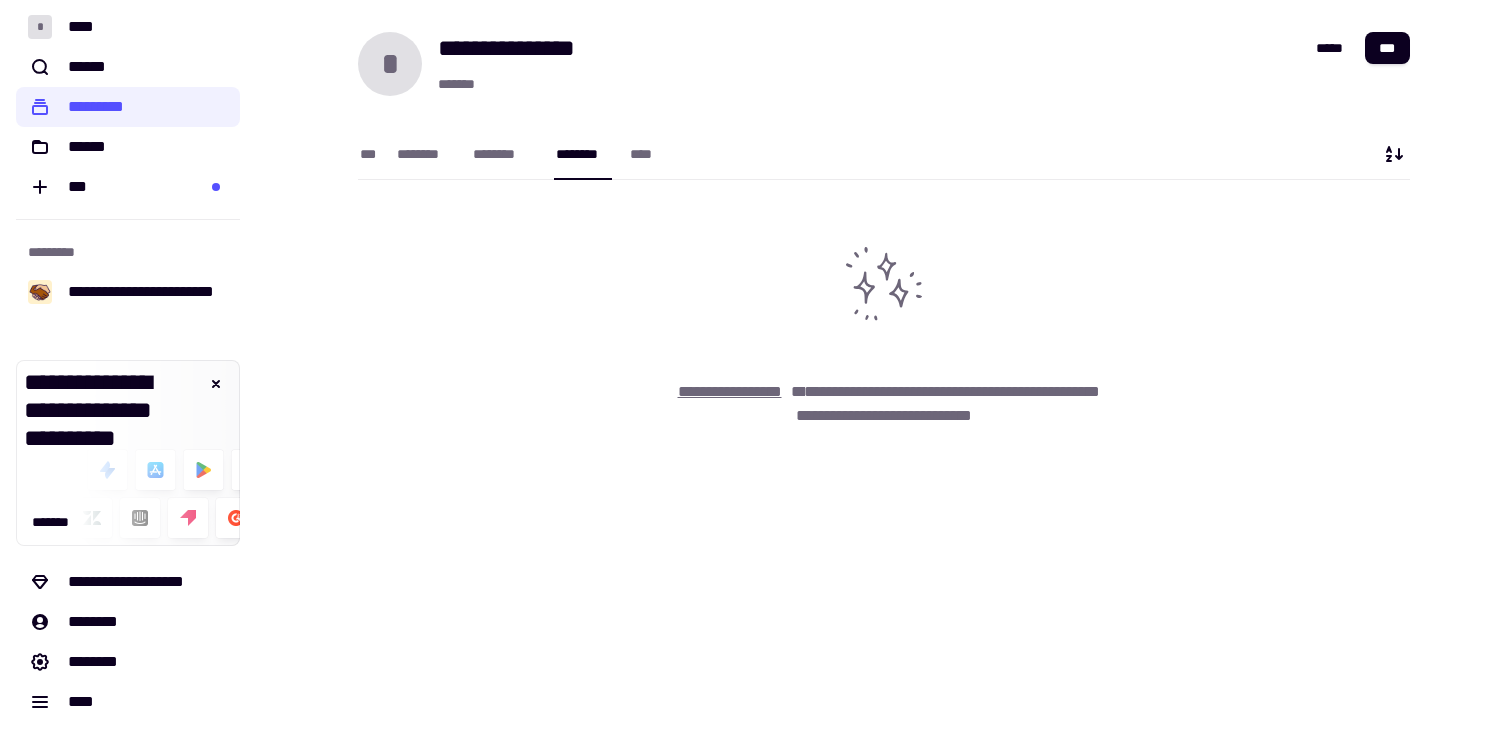 click on "**********" 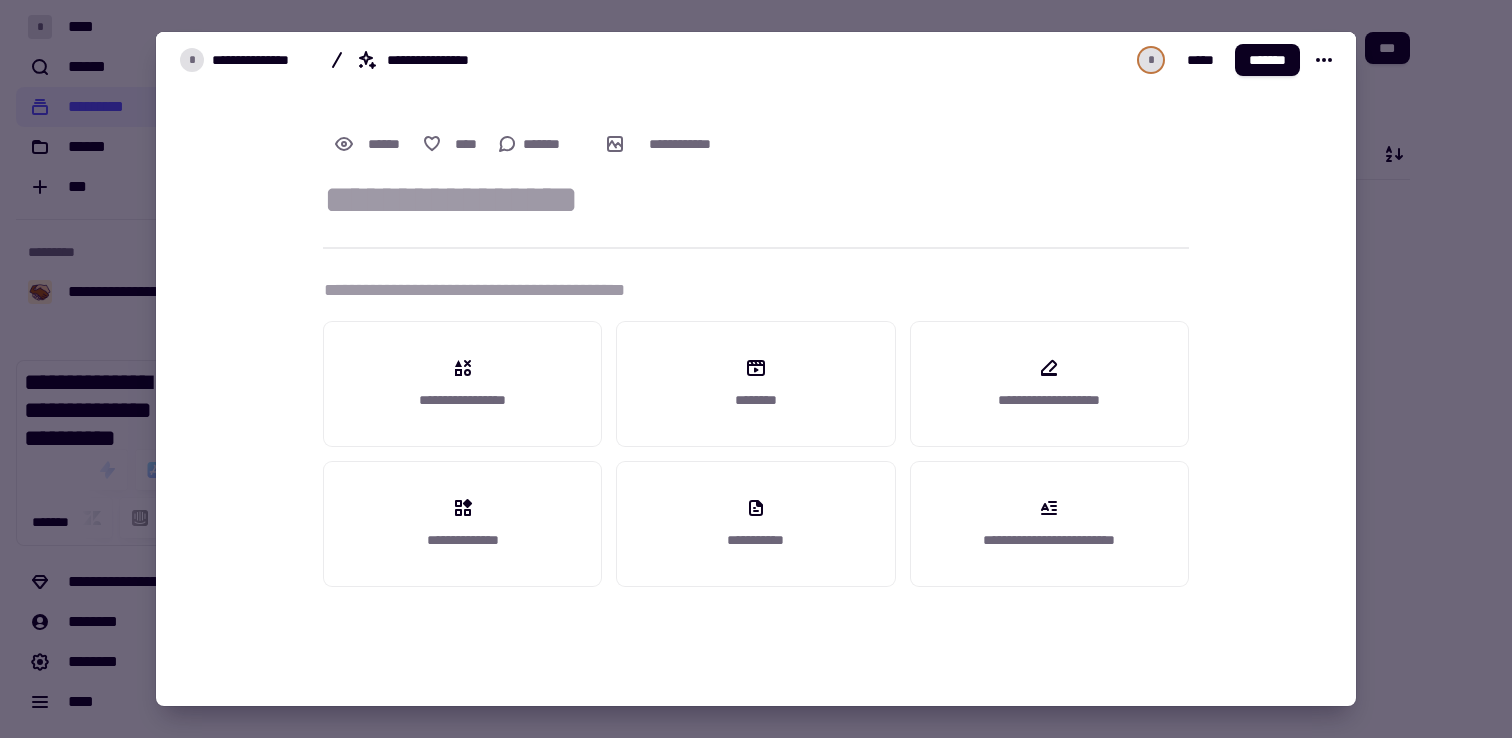 click at bounding box center (756, 369) 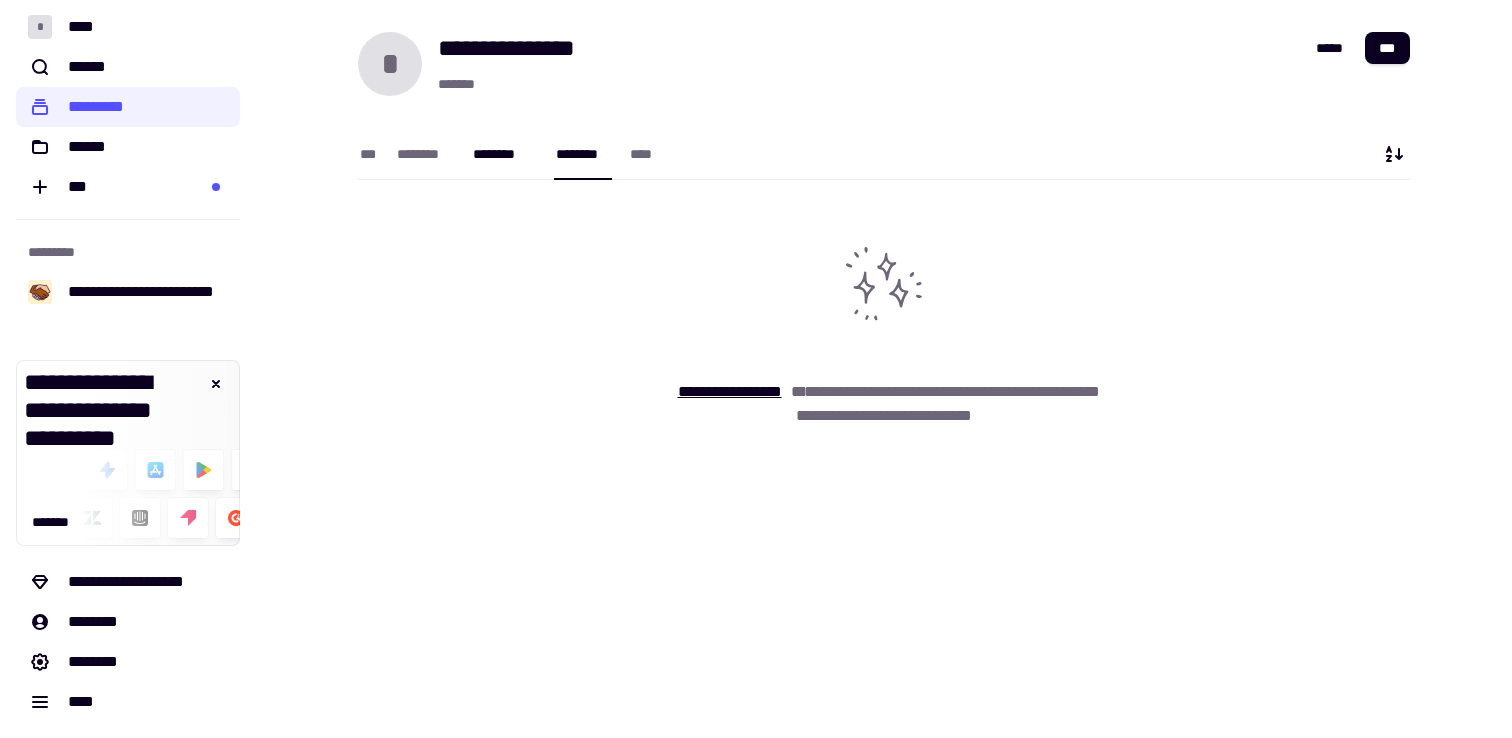 click on "********" at bounding box center [504, 154] 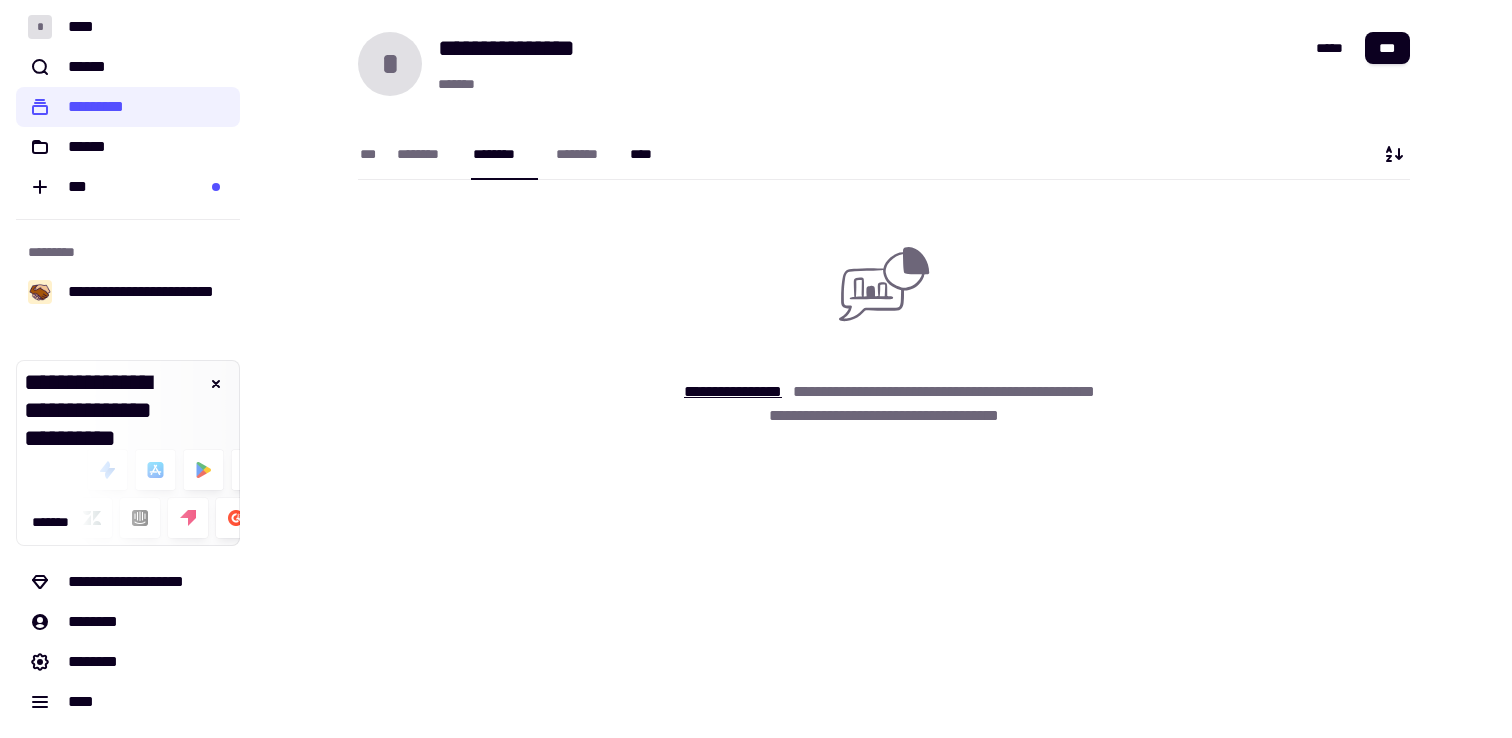 click on "****" at bounding box center (645, 154) 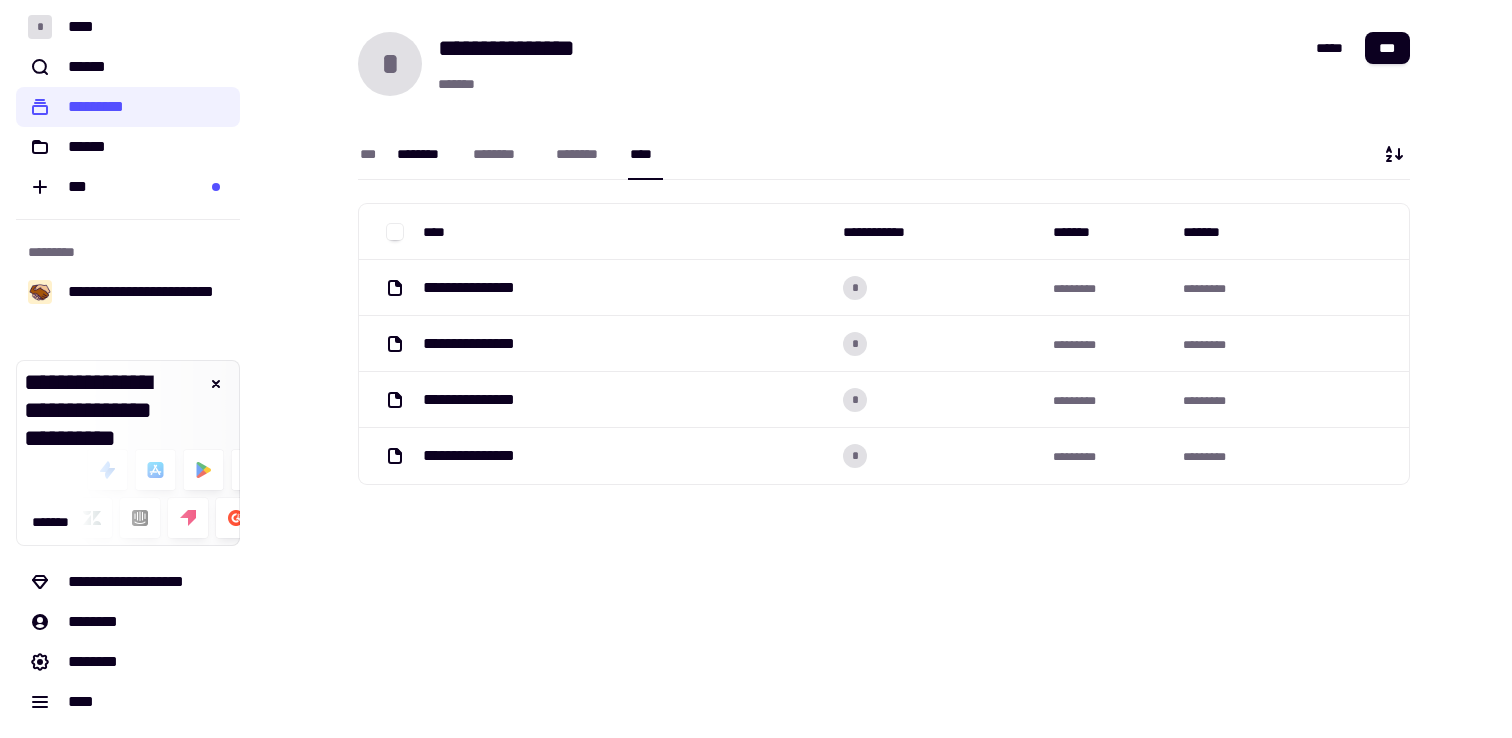 click on "********" at bounding box center (425, 154) 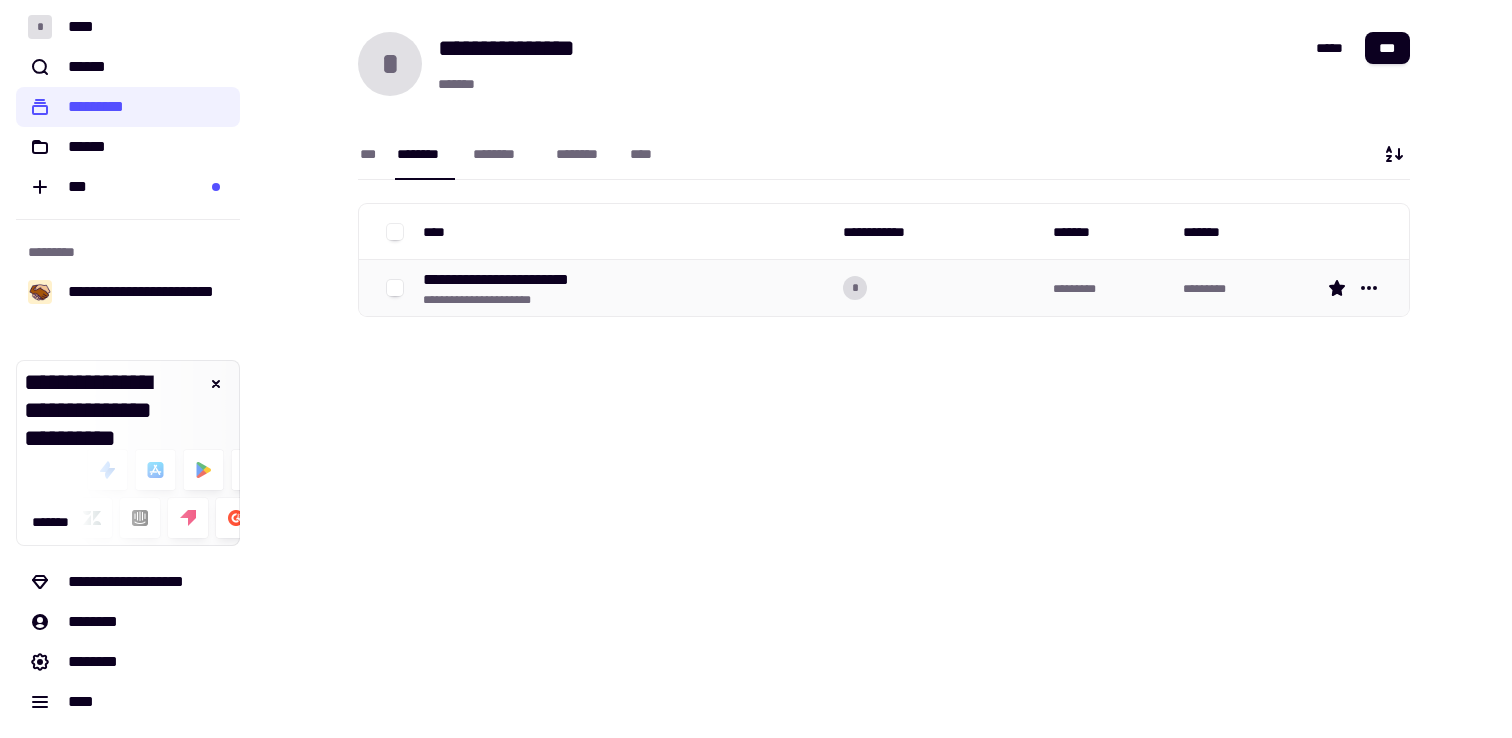 click on "**********" at bounding box center (513, 300) 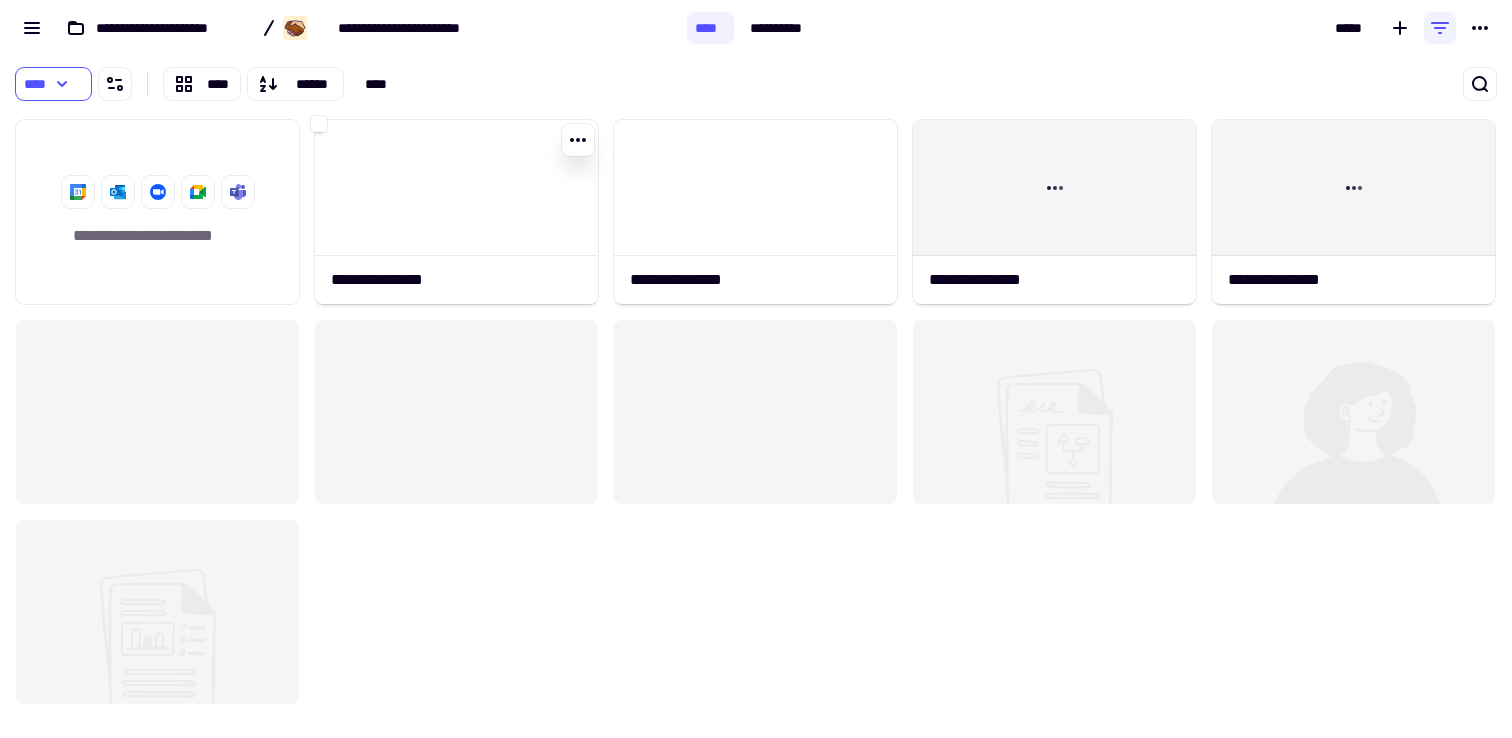 scroll, scrollTop: 1, scrollLeft: 1, axis: both 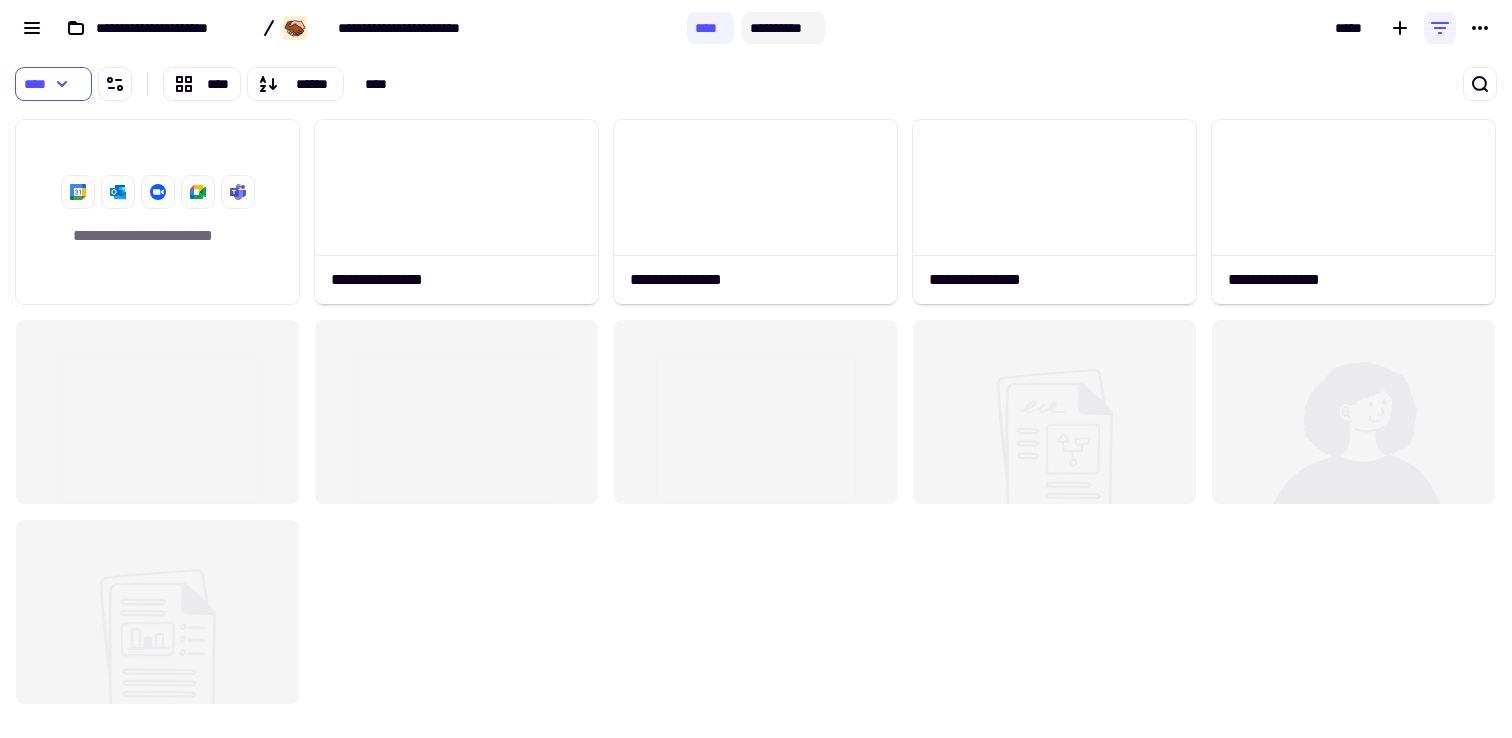 click on "**********" 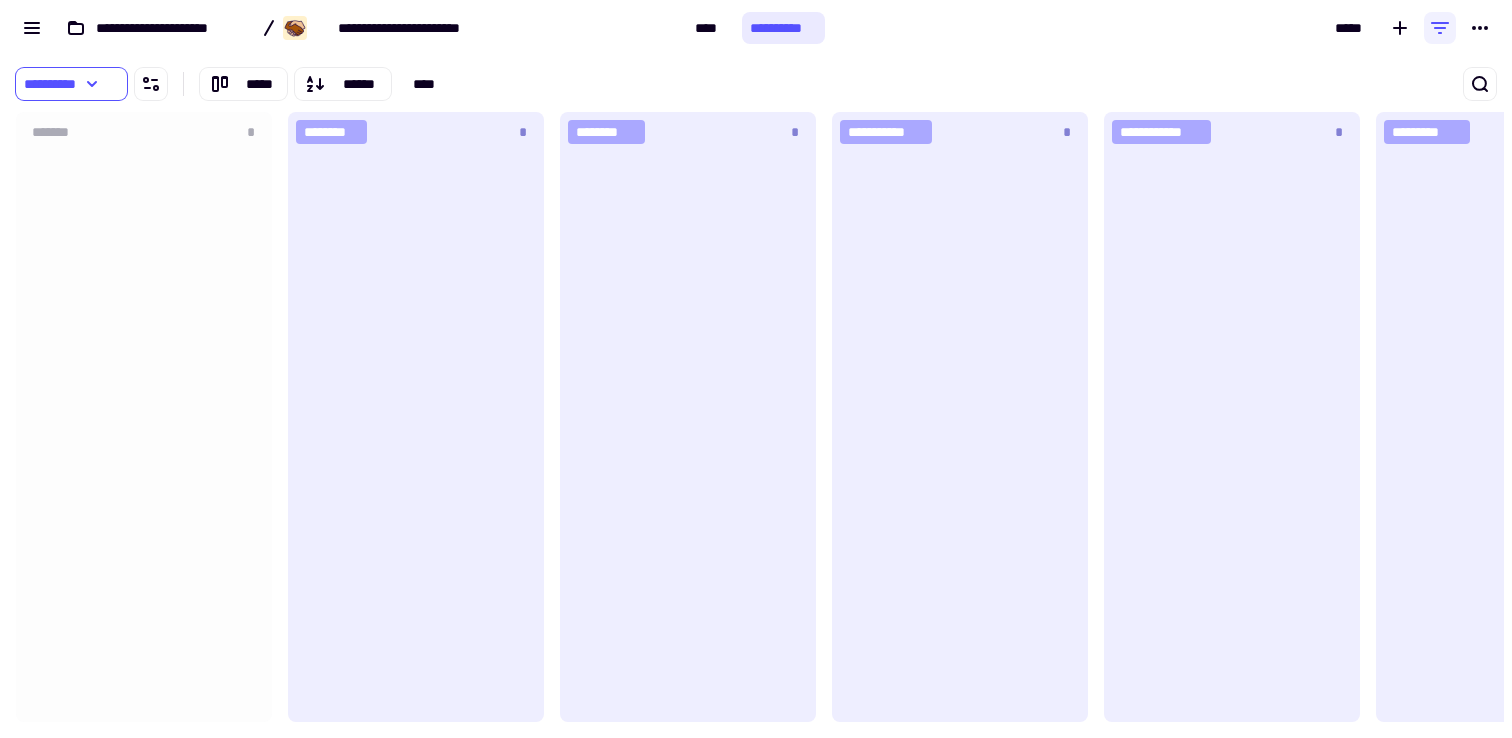 scroll, scrollTop: 1, scrollLeft: 1, axis: both 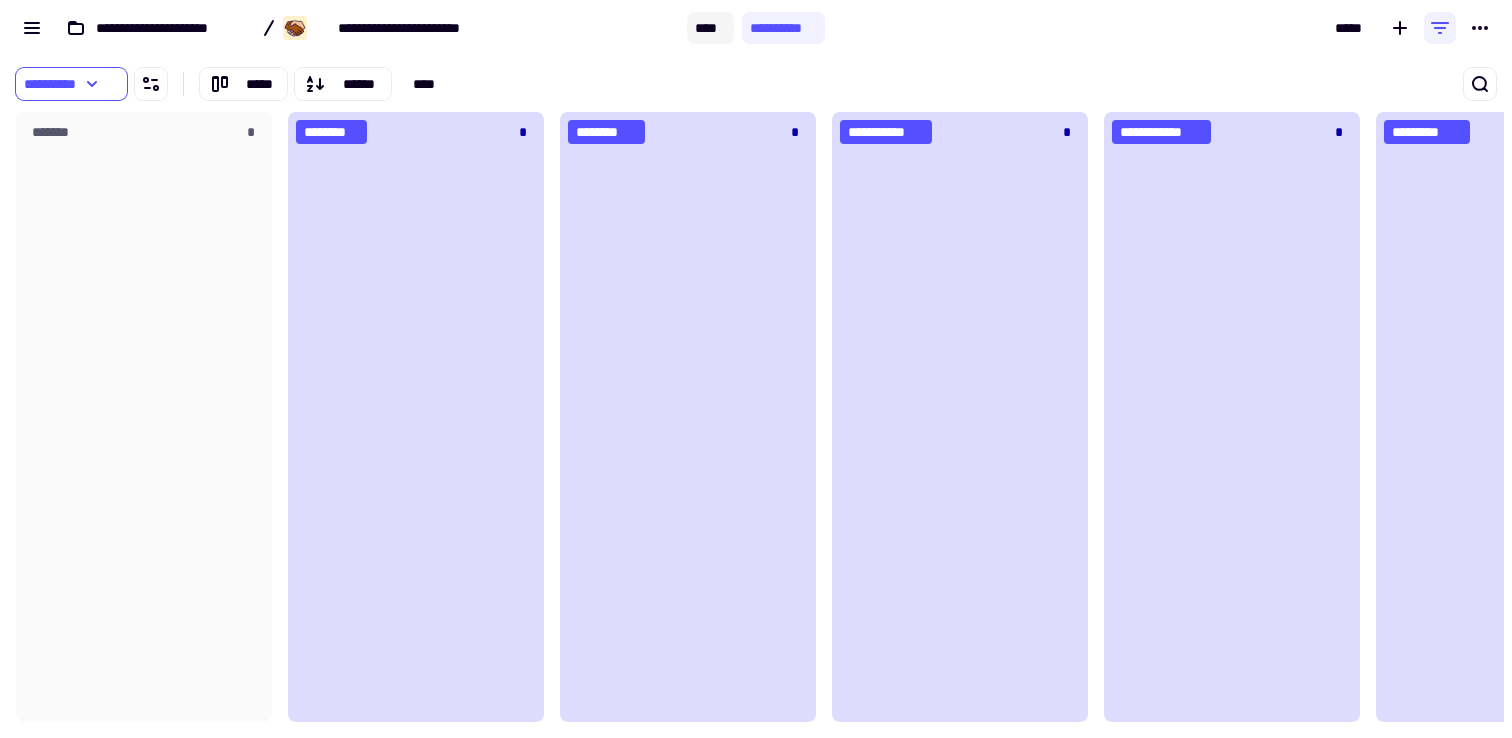click on "****" 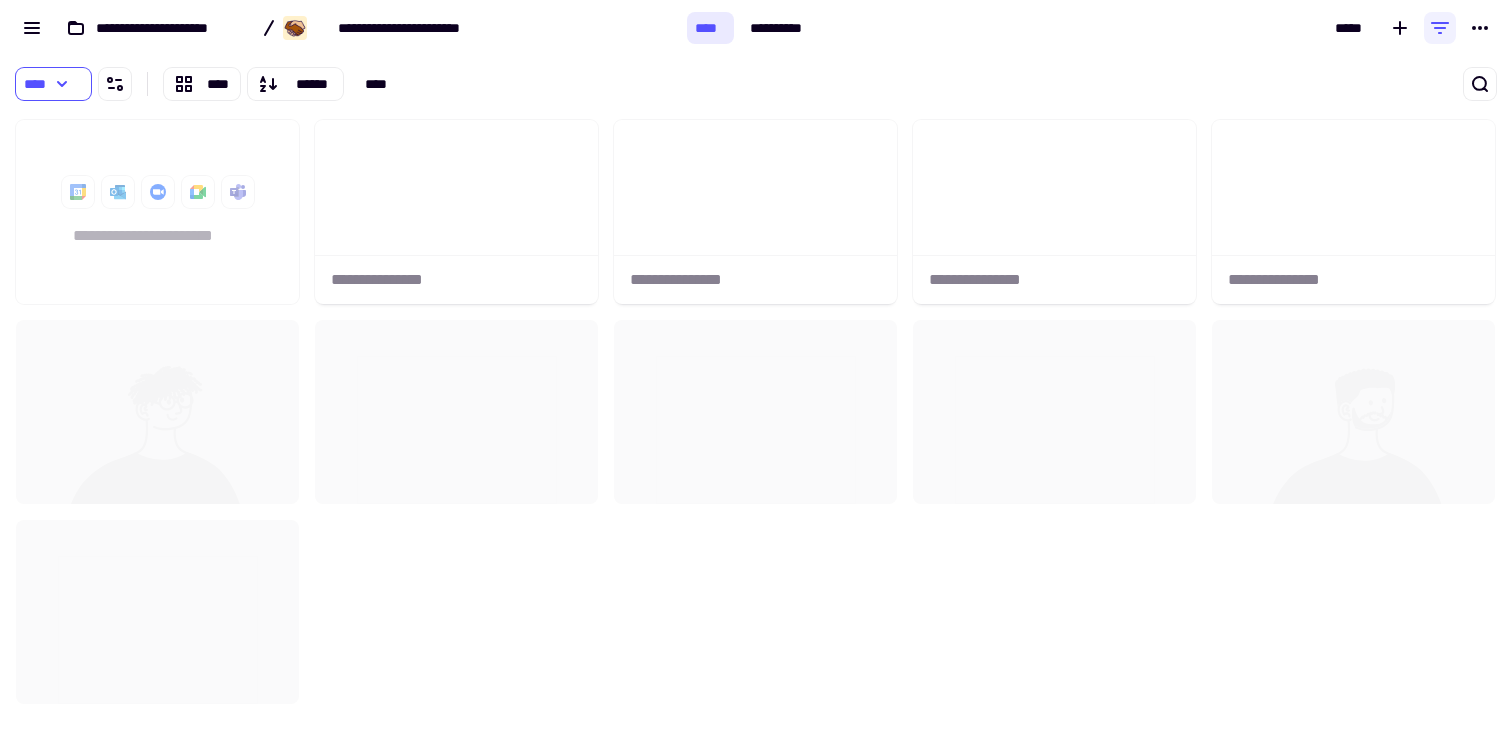 scroll, scrollTop: 1, scrollLeft: 1, axis: both 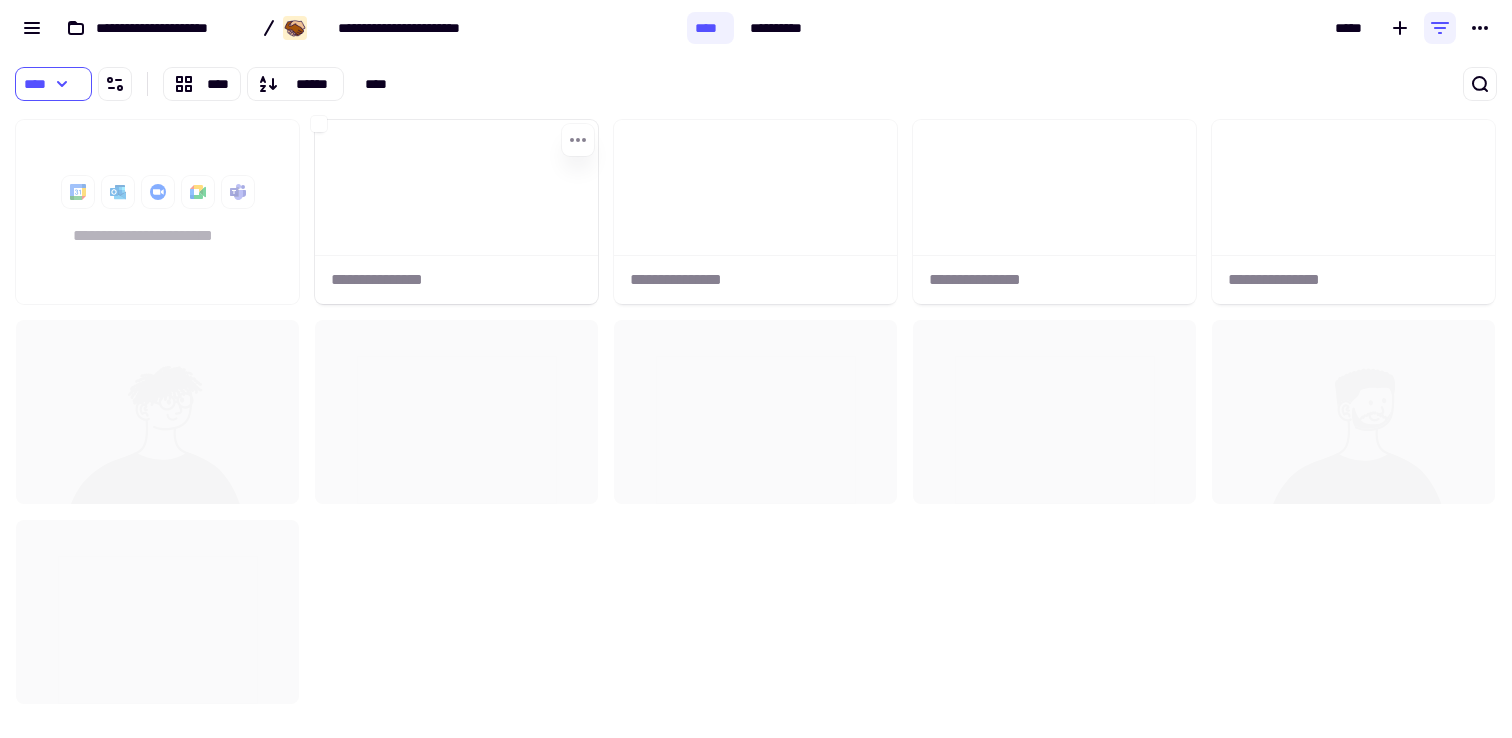 click 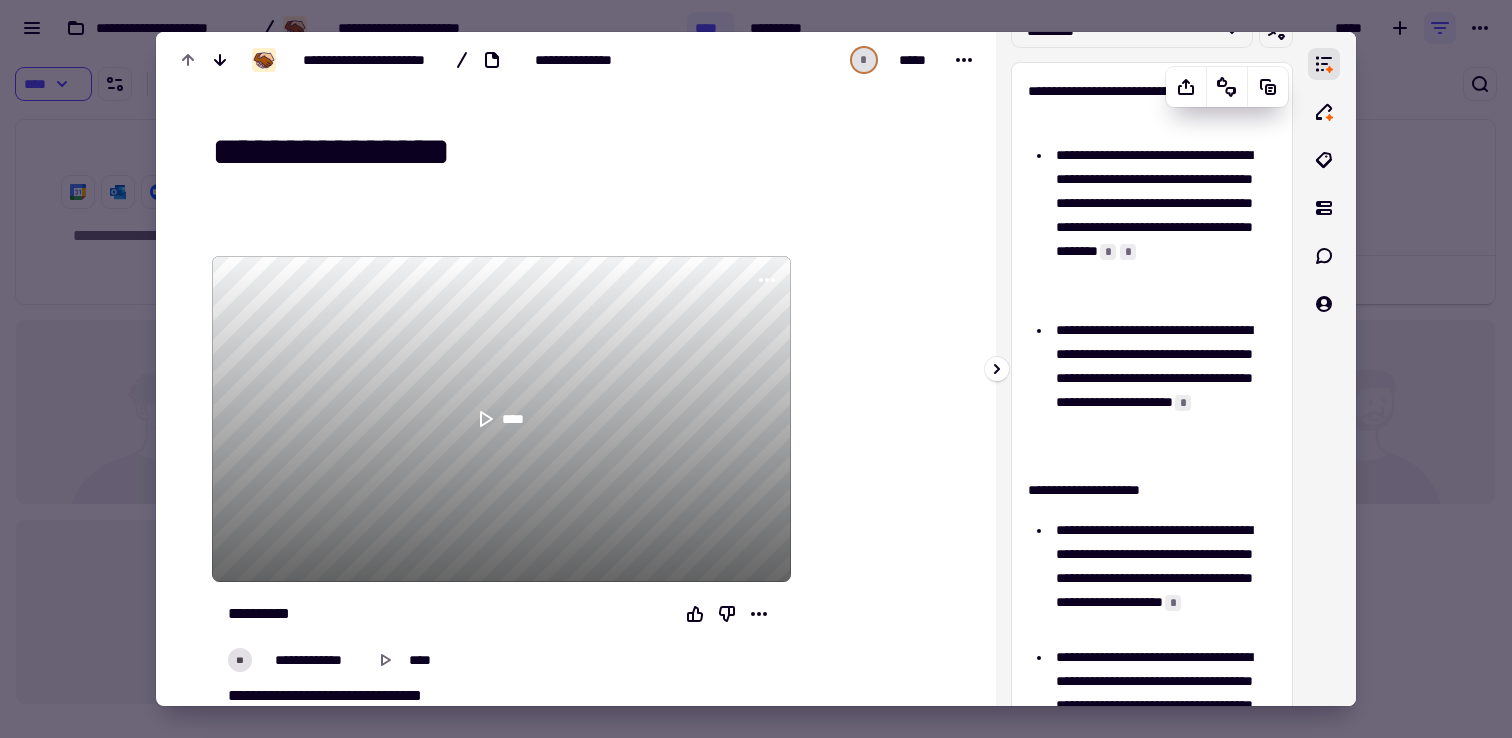 scroll, scrollTop: 42, scrollLeft: 0, axis: vertical 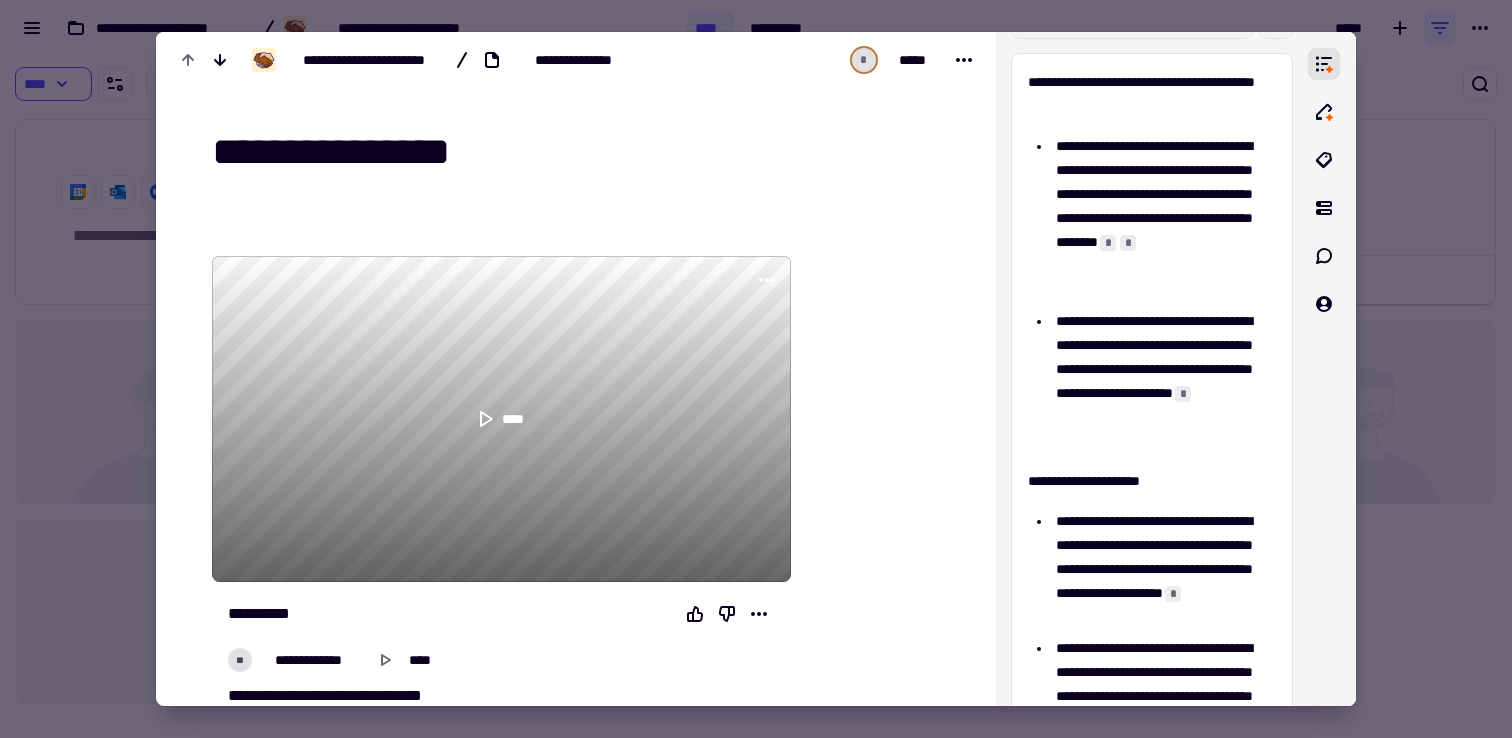 click at bounding box center [756, 369] 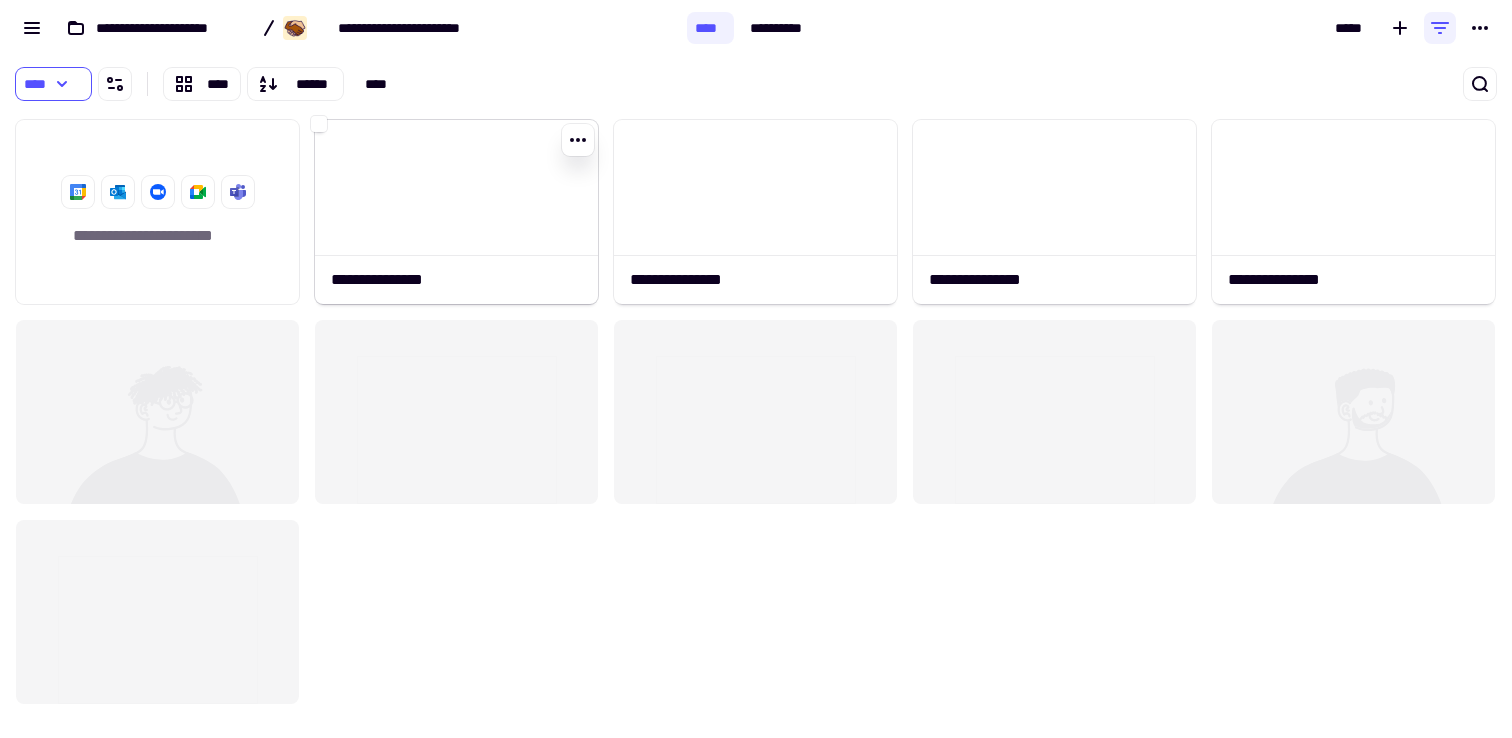 click 